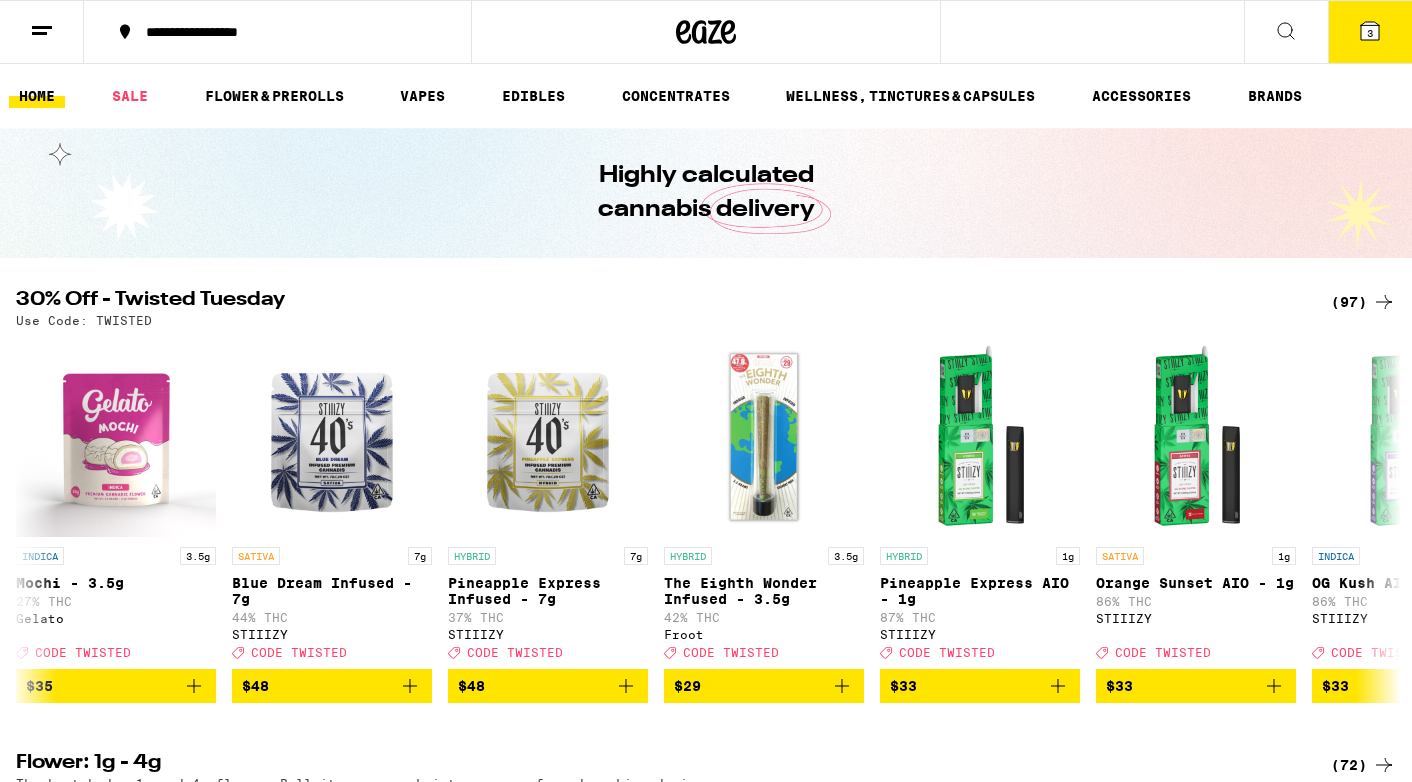 click 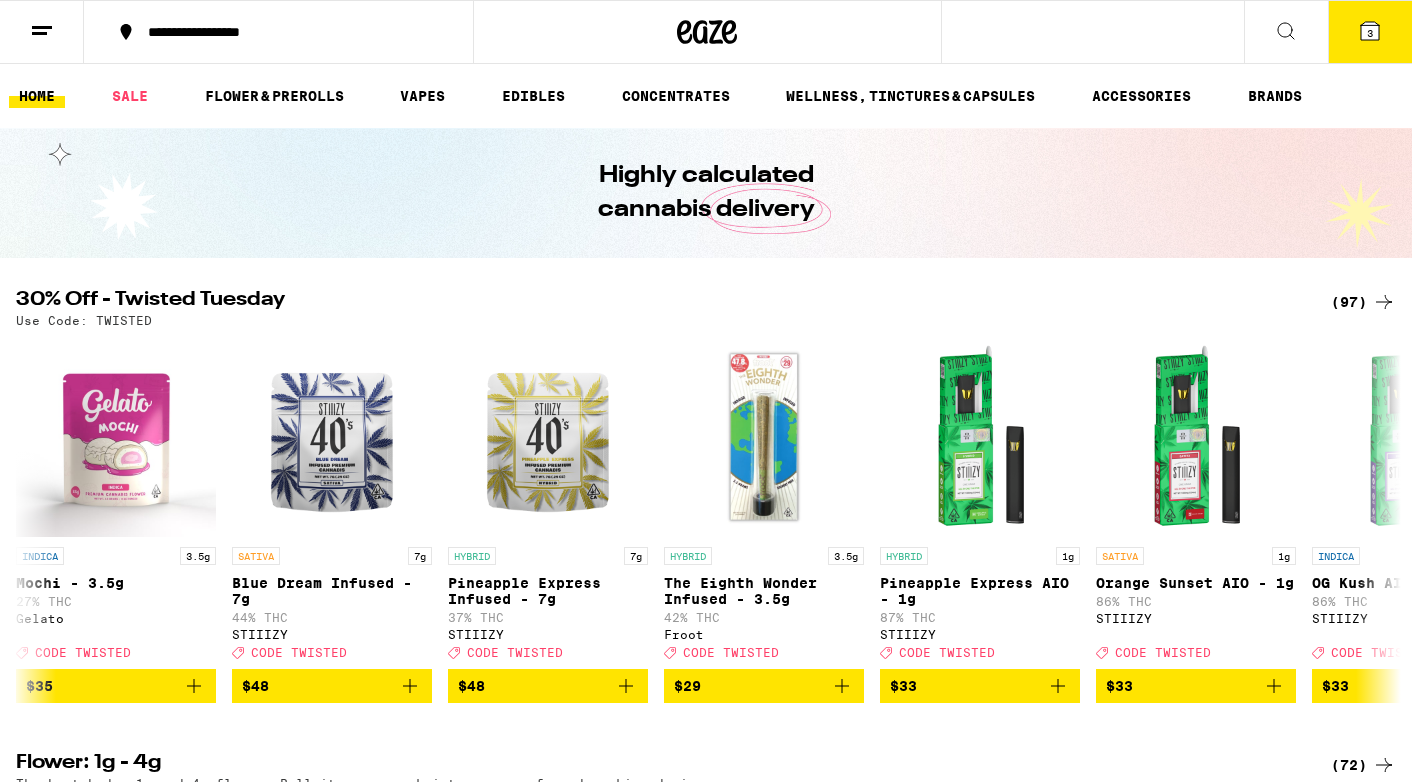 scroll, scrollTop: 0, scrollLeft: 0, axis: both 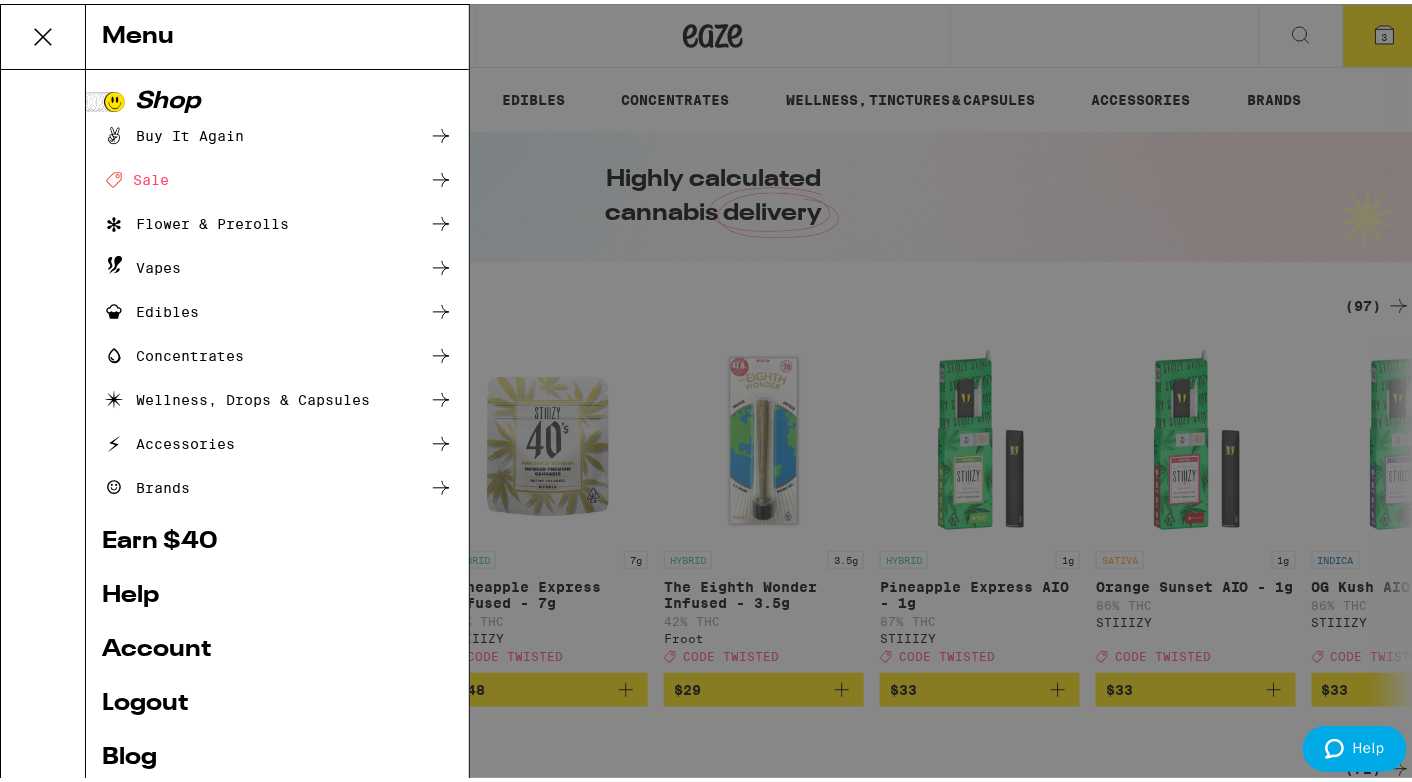 click 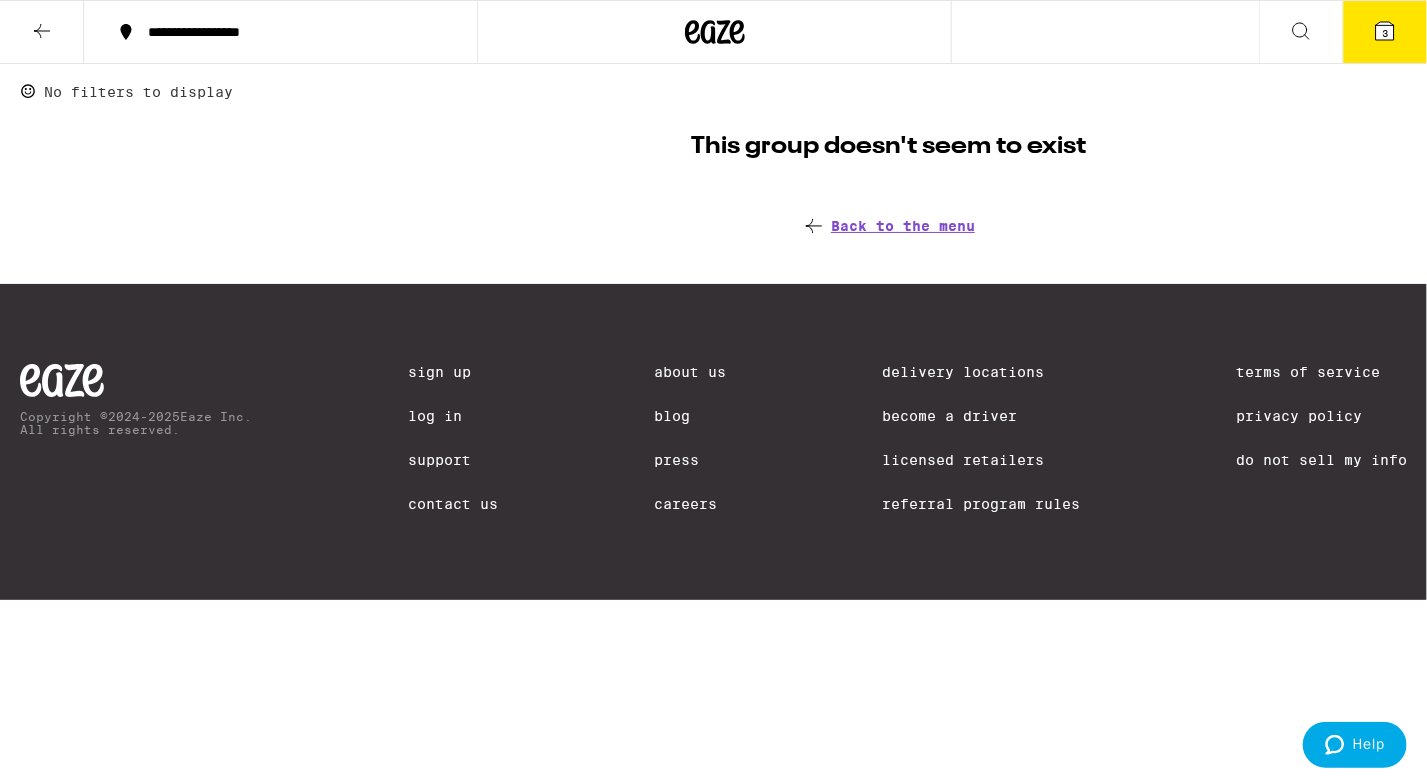 click on "**********" at bounding box center (292, 32) 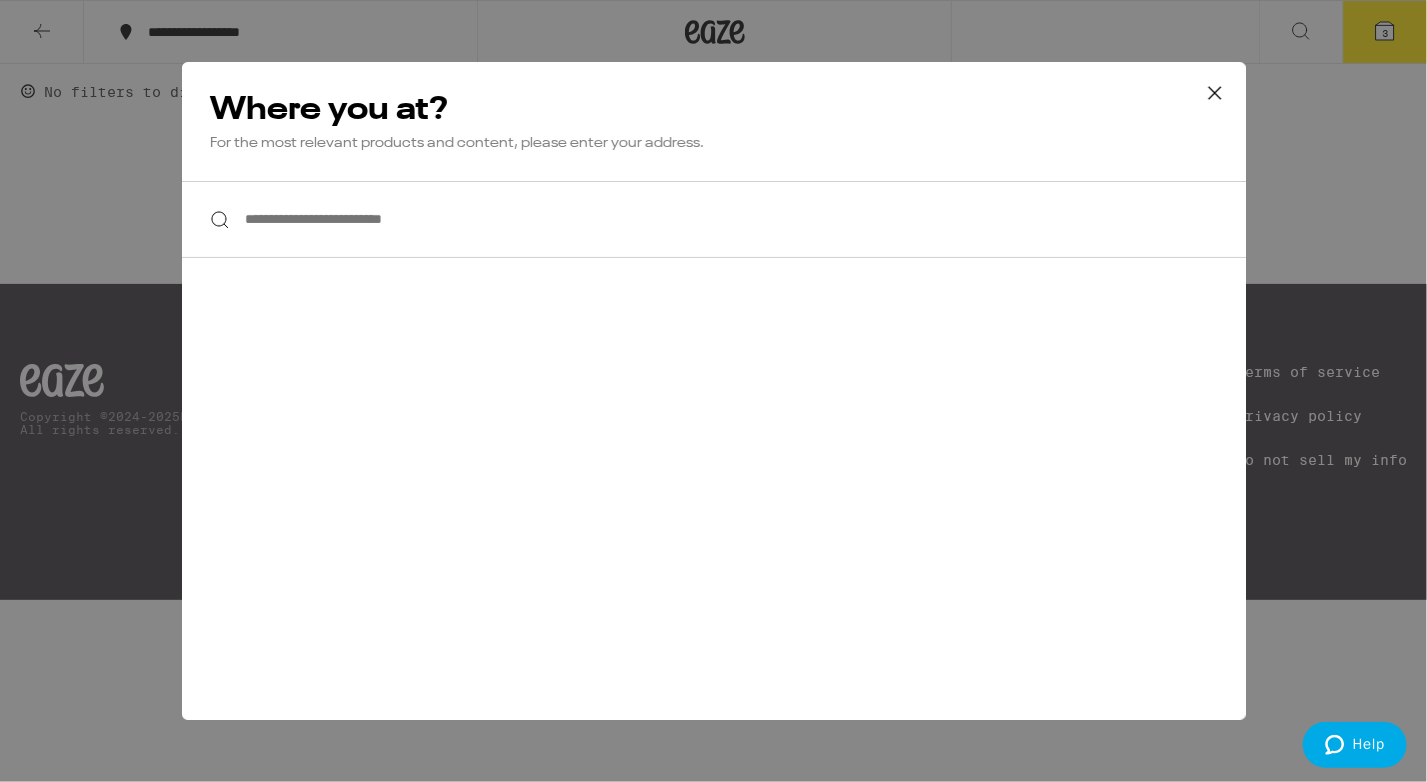 click 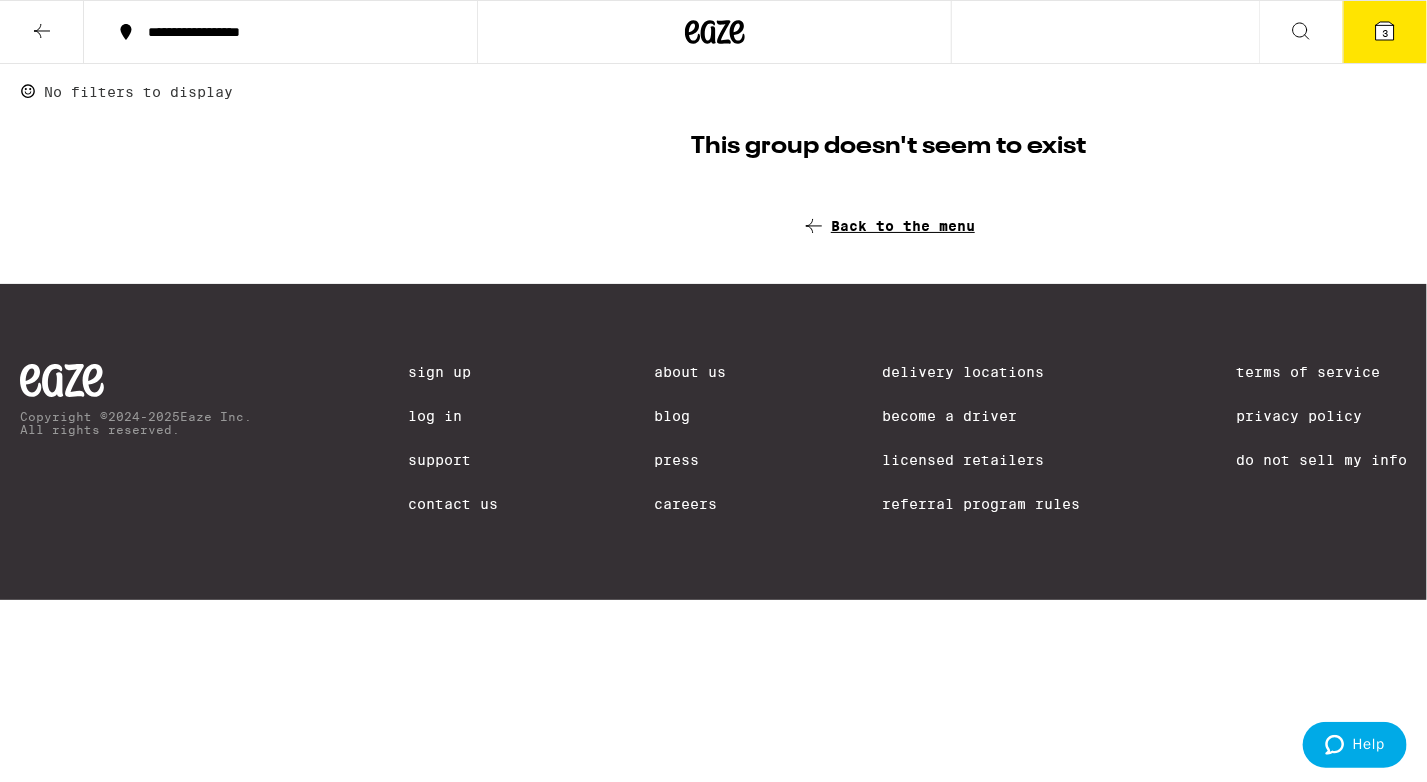 click on "Back to the menu" at bounding box center (903, 226) 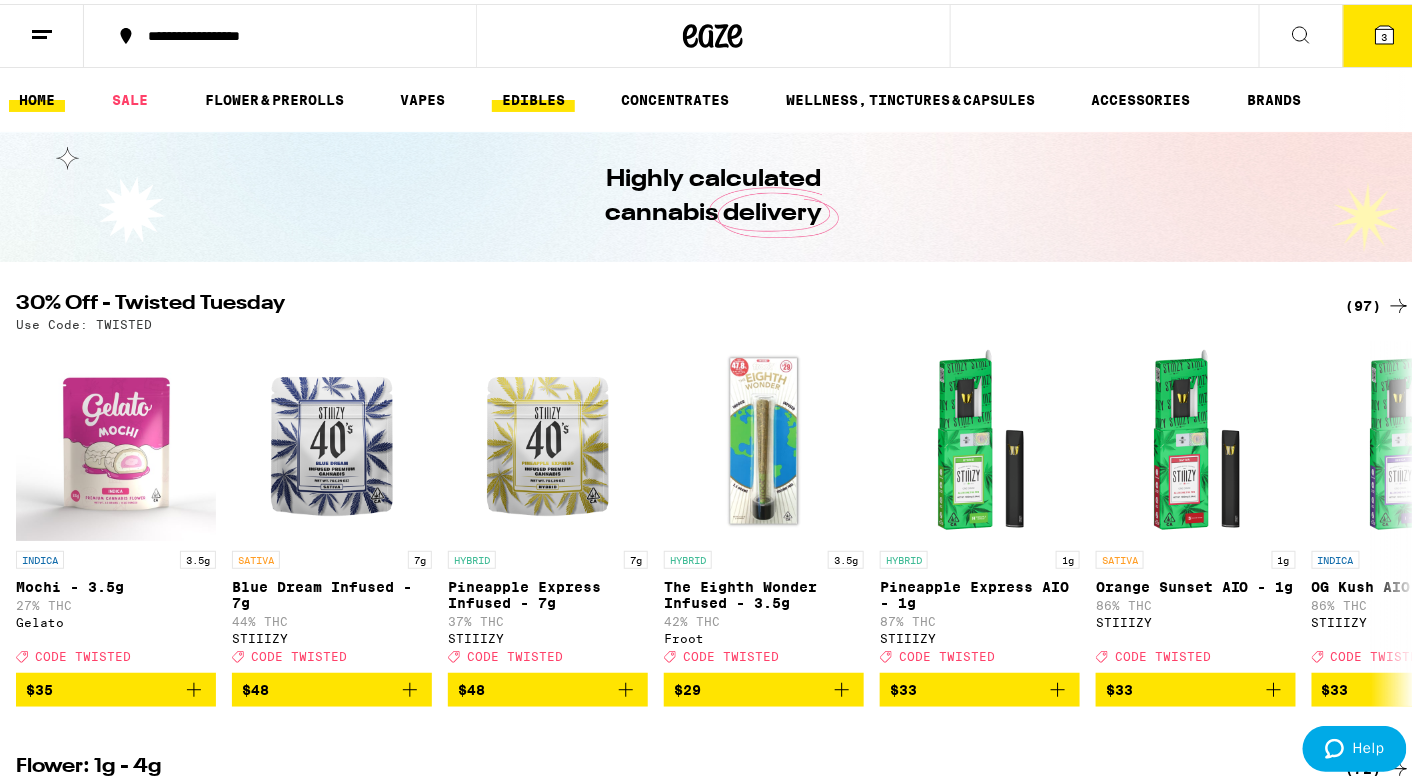 click on "EDIBLES" at bounding box center [533, 96] 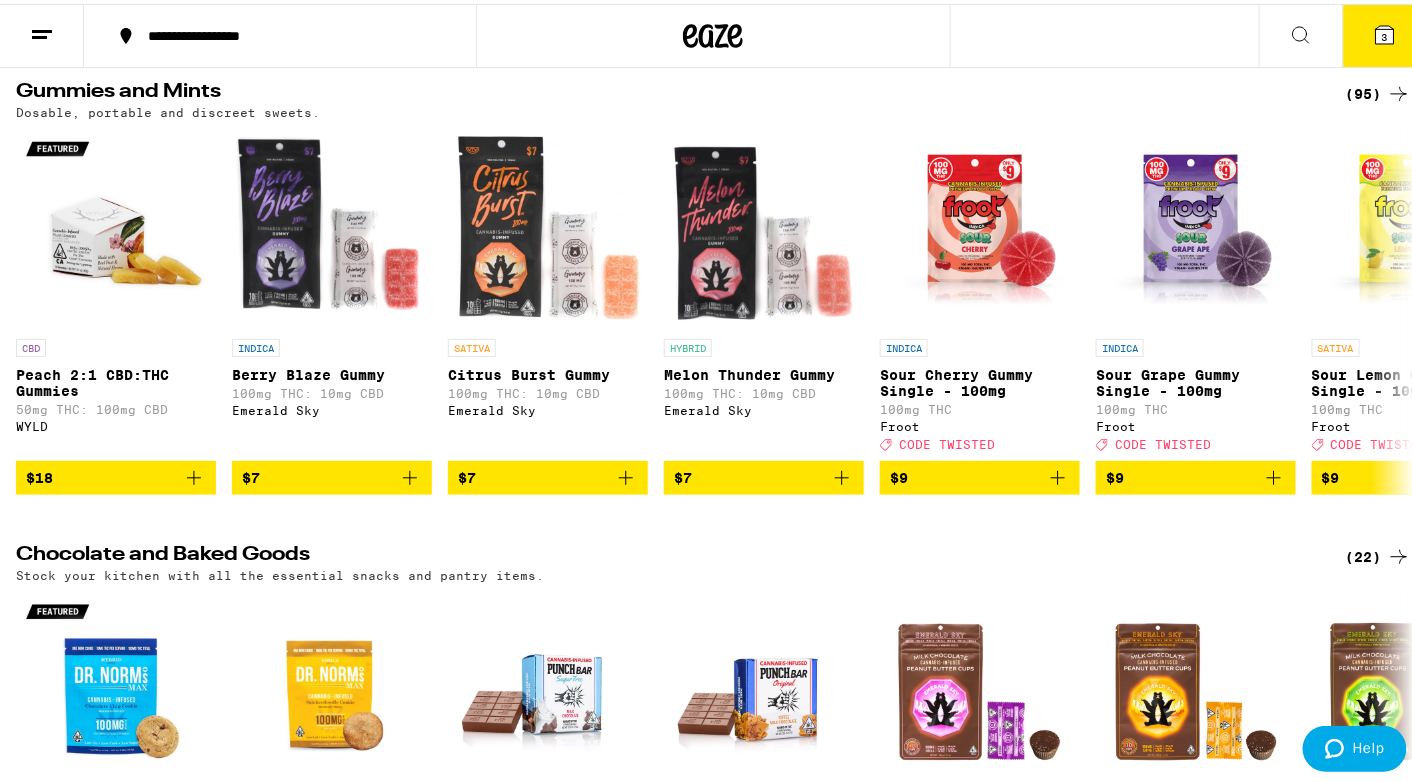 scroll, scrollTop: 400, scrollLeft: 0, axis: vertical 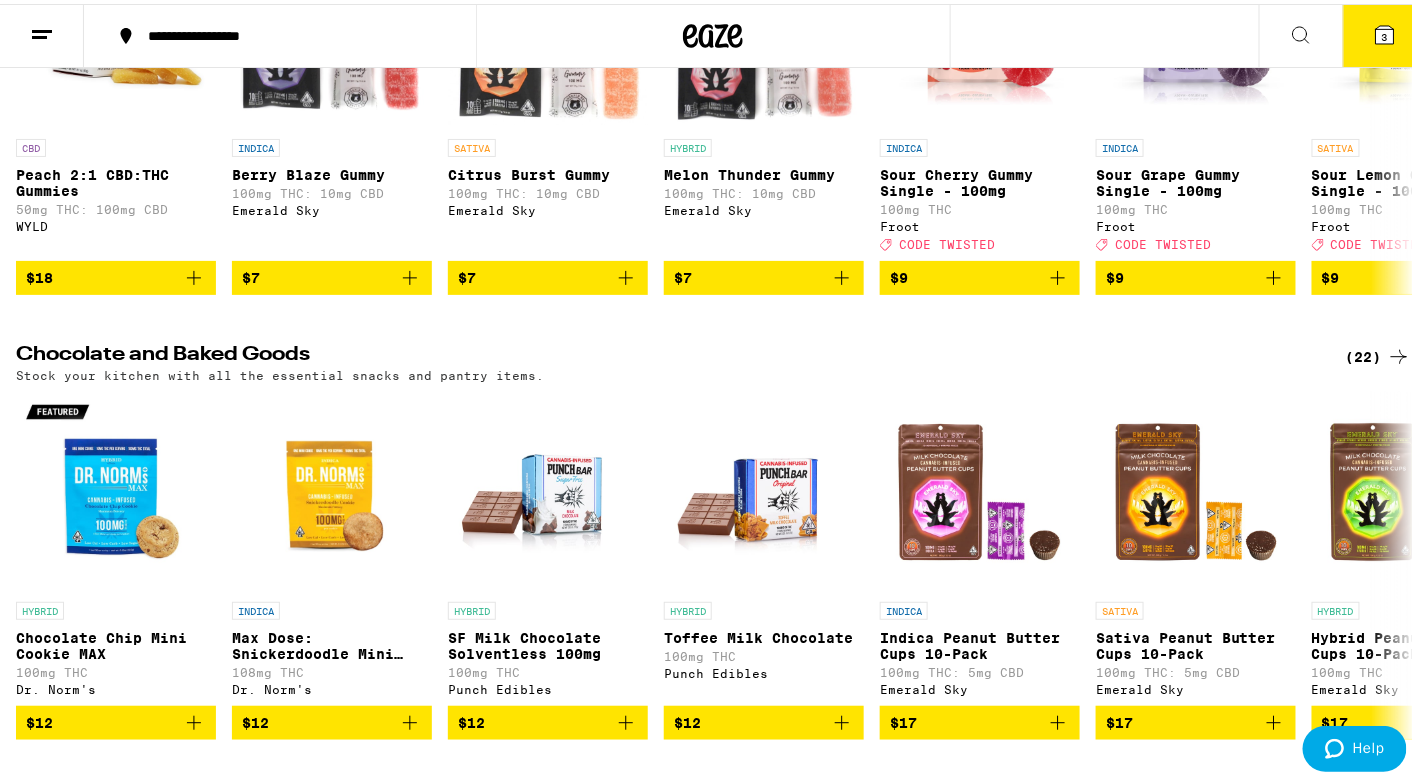click 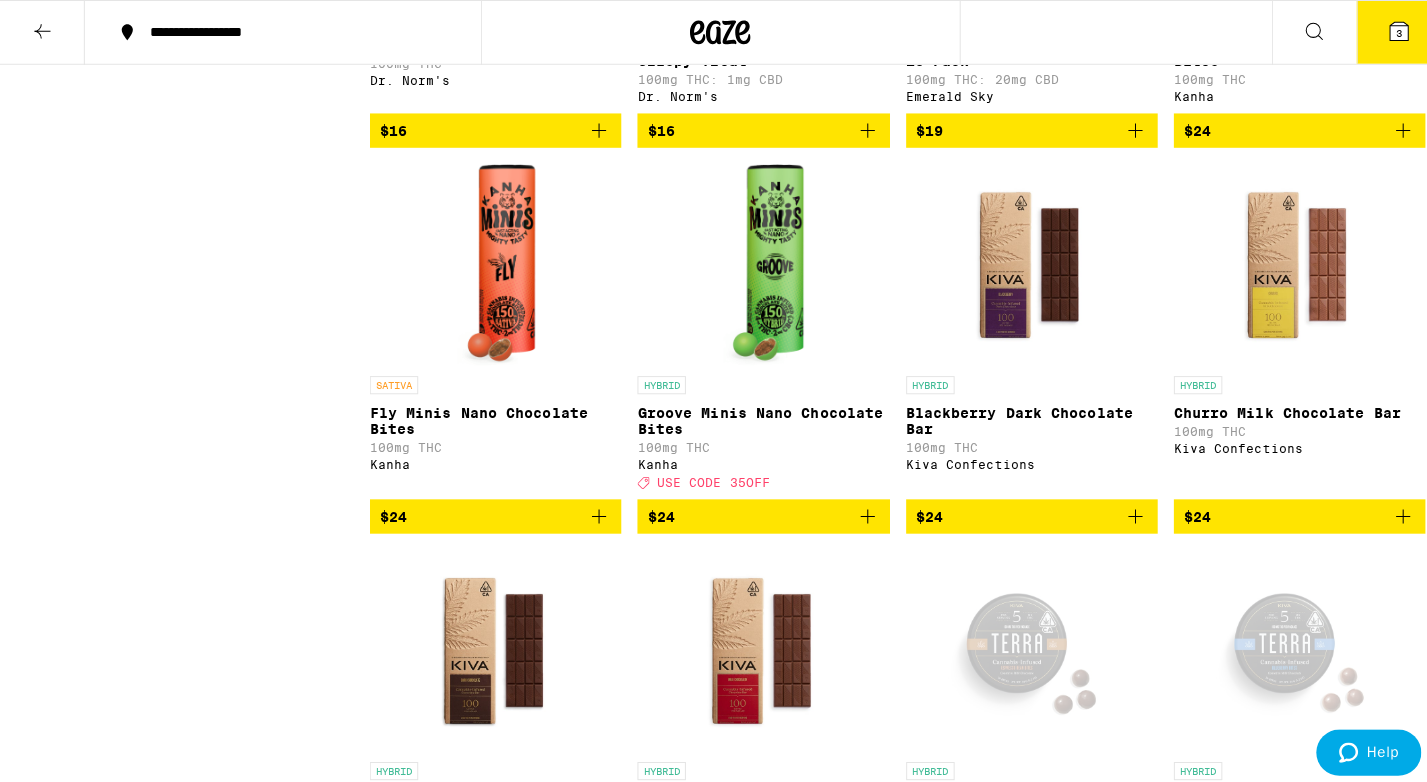 scroll, scrollTop: 1200, scrollLeft: 0, axis: vertical 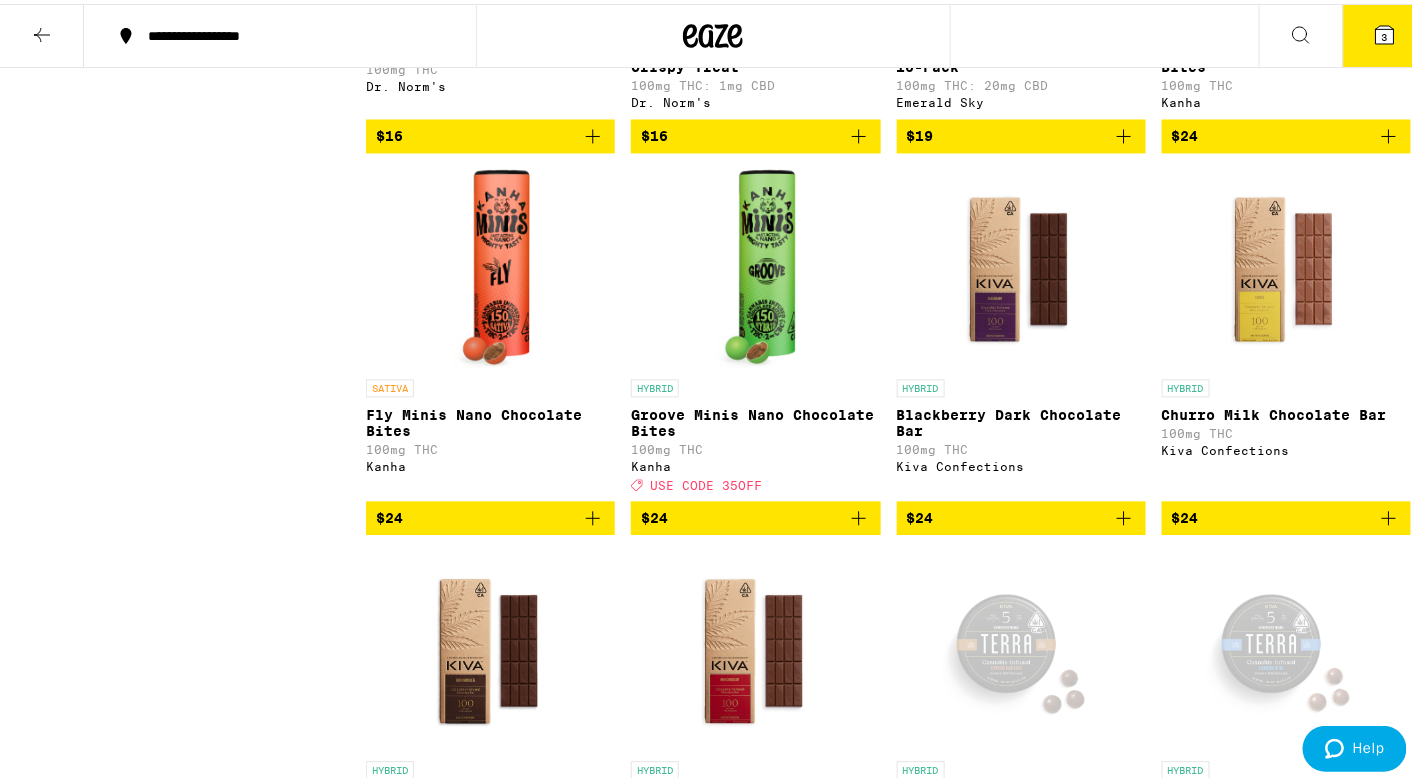 click 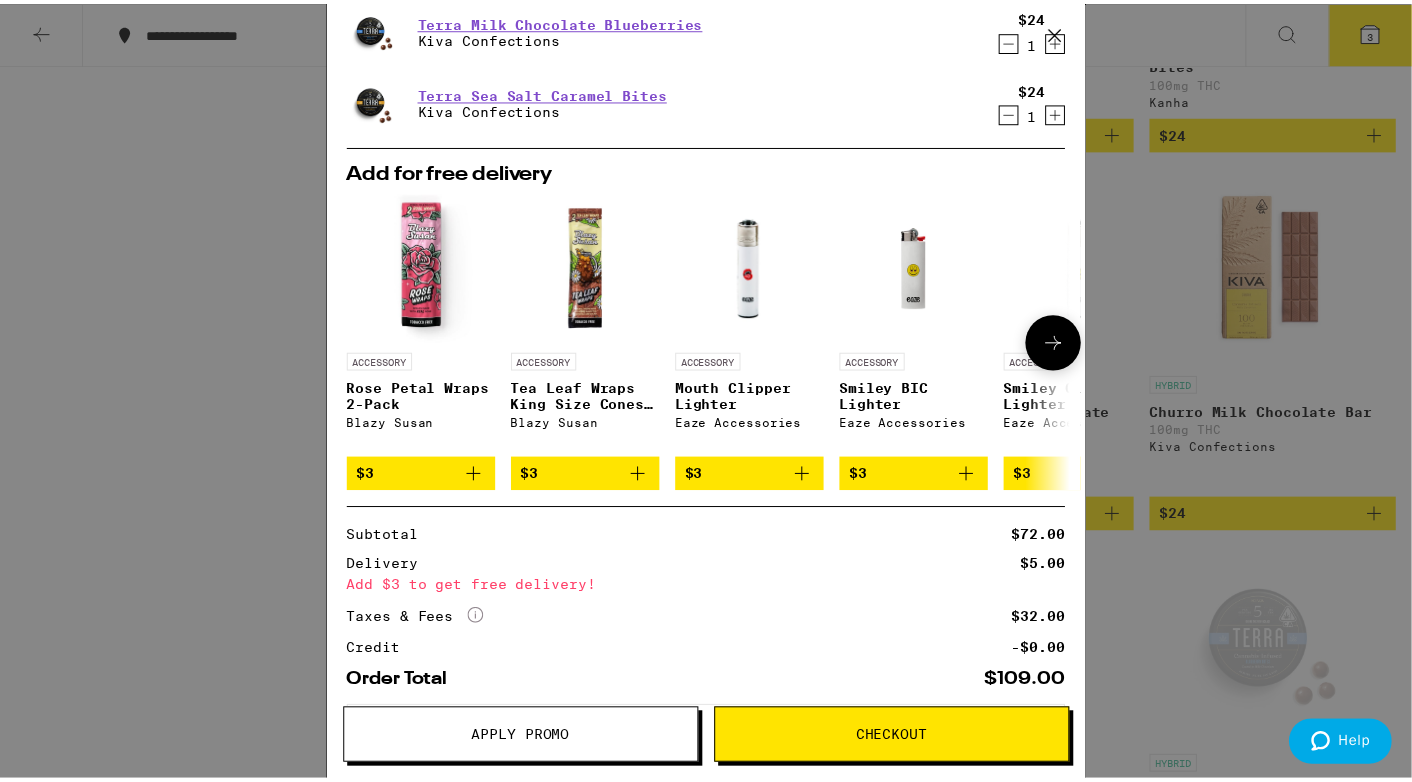 scroll, scrollTop: 200, scrollLeft: 0, axis: vertical 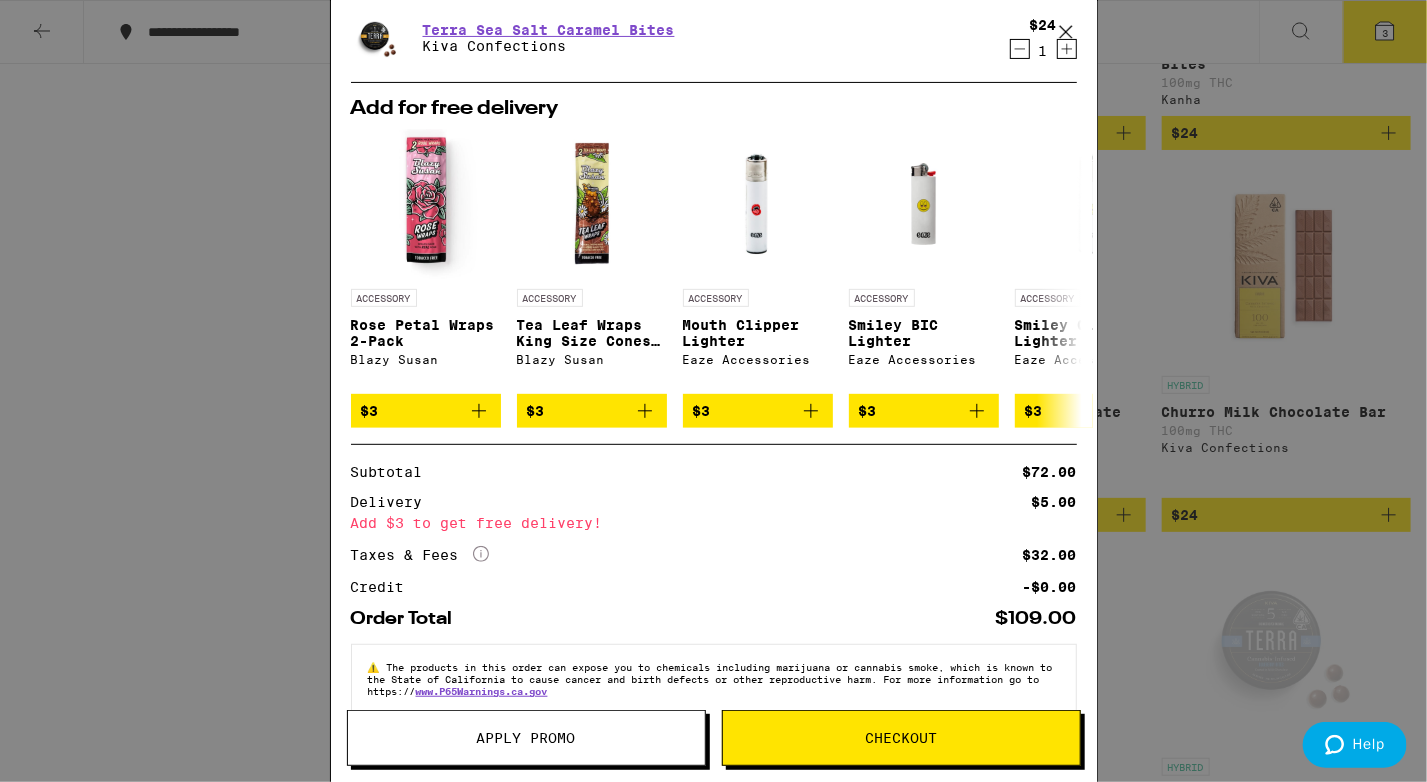 click on "Apply Promo" at bounding box center (526, 738) 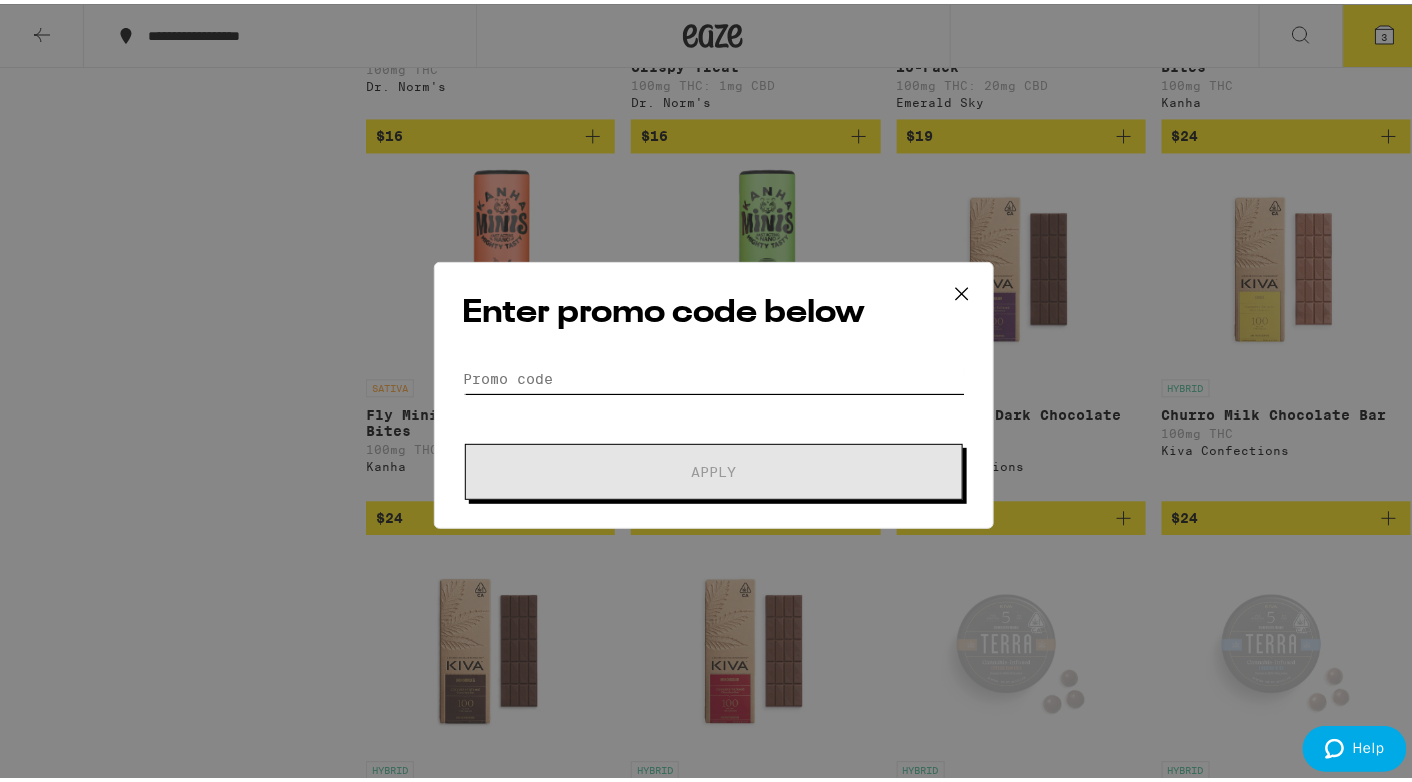 click on "Promo Code" at bounding box center [714, 375] 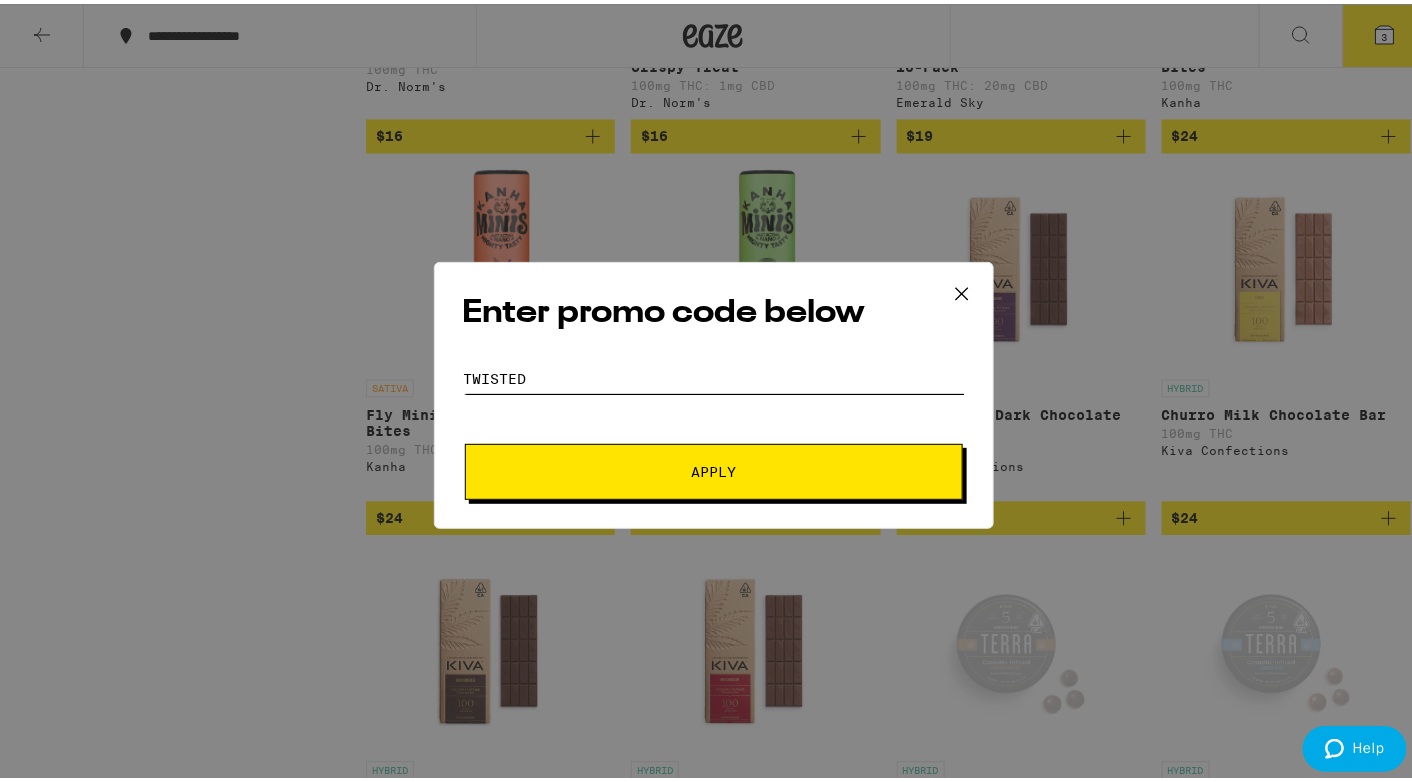 type on "TWISTED" 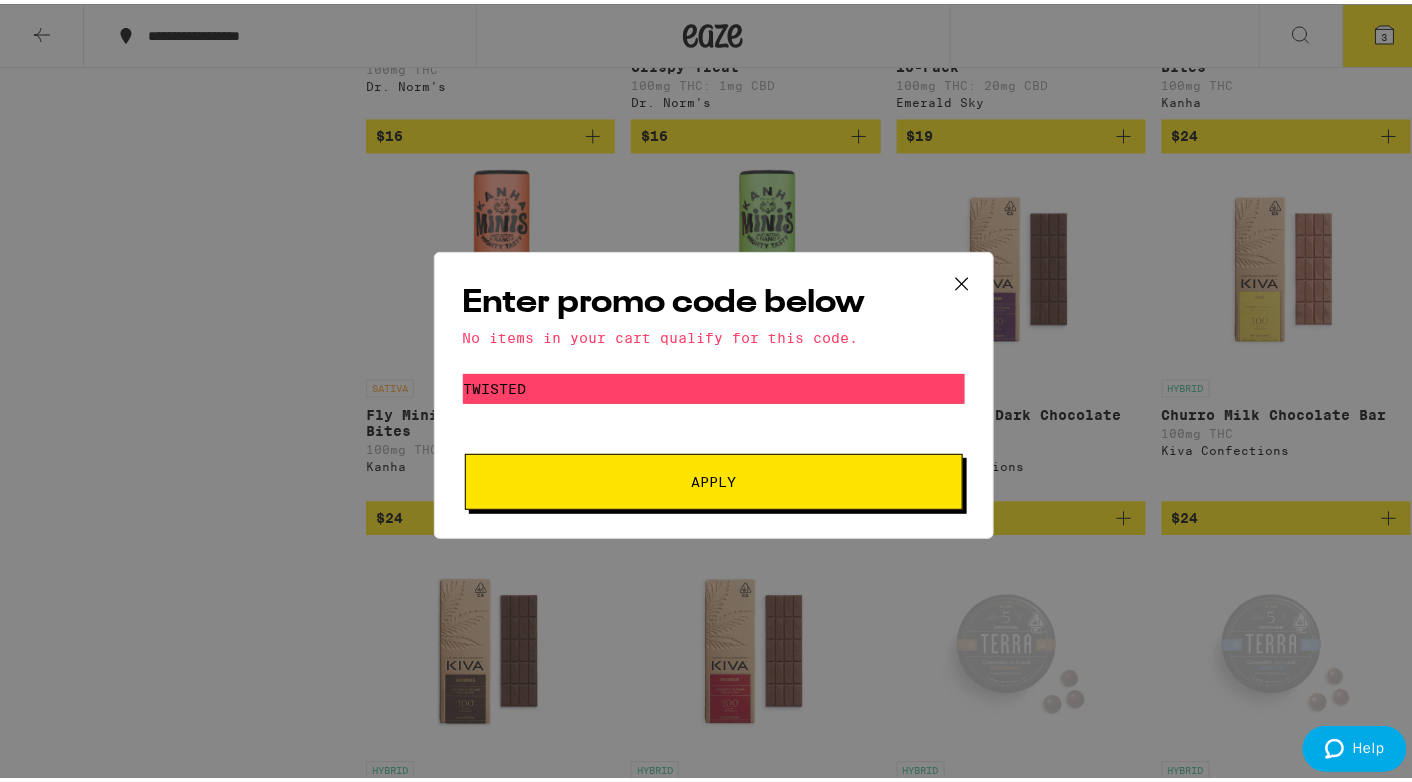 click 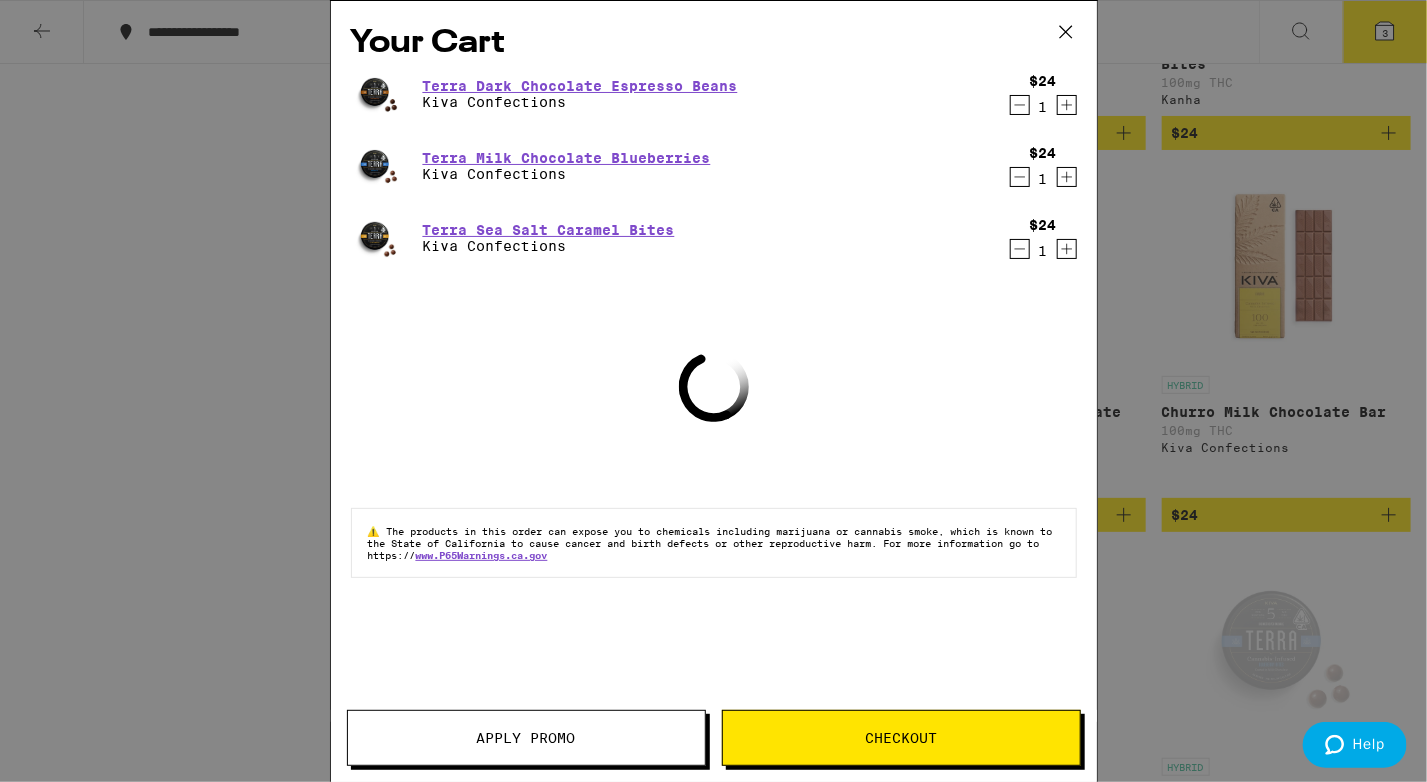click 